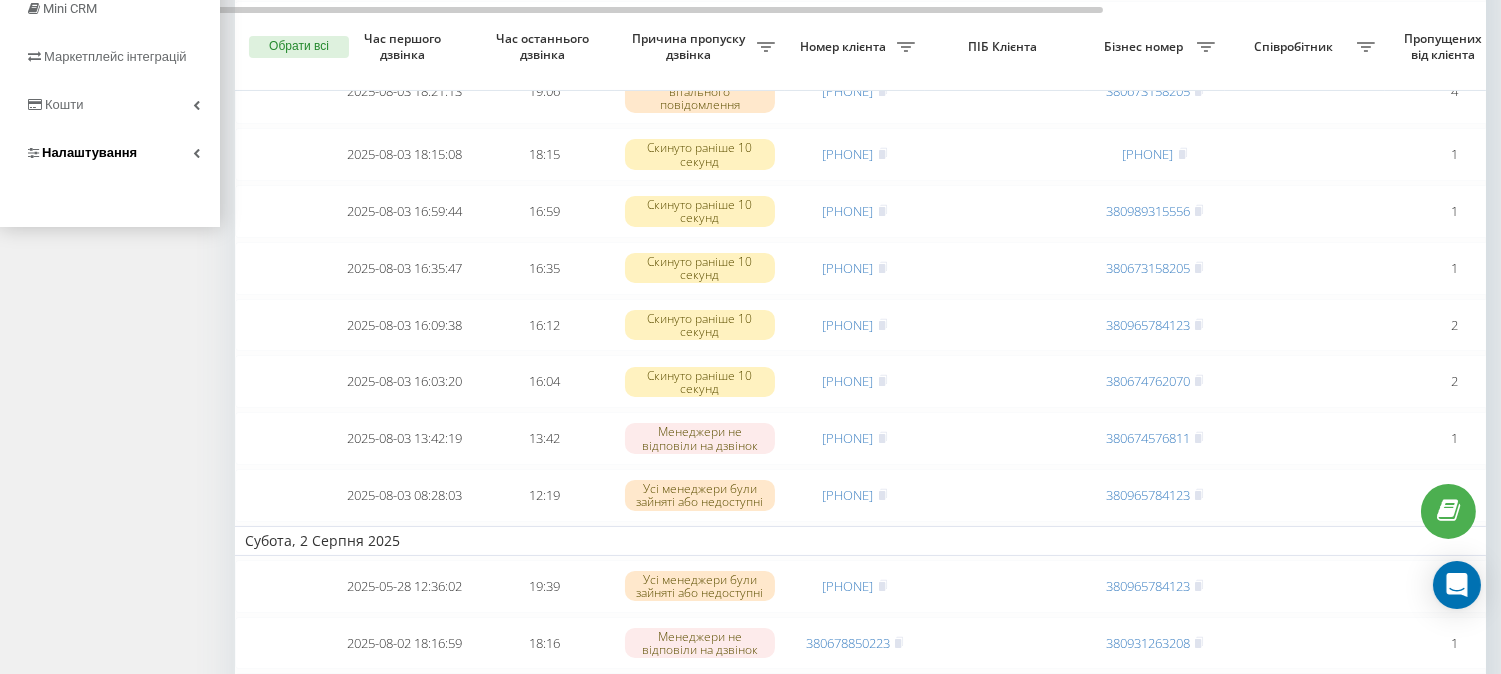 scroll, scrollTop: 555, scrollLeft: 0, axis: vertical 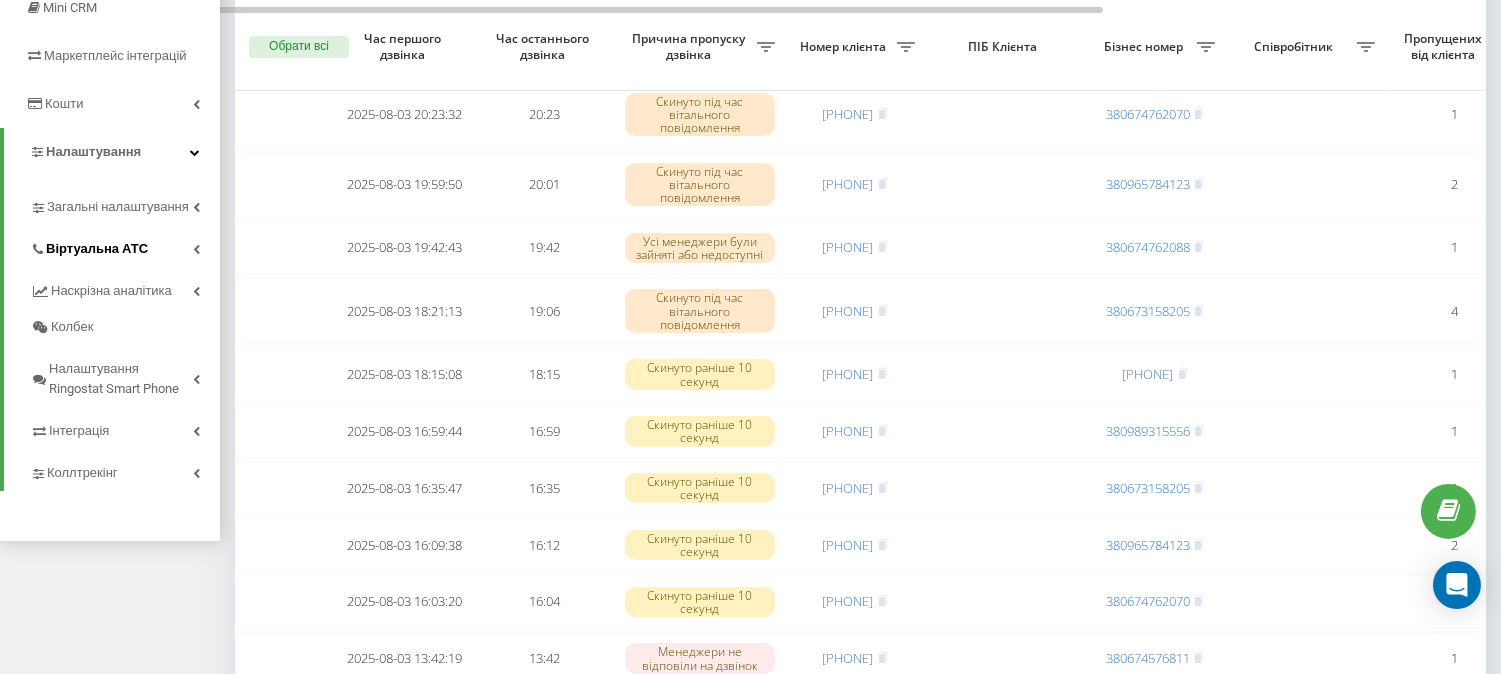 click on "Віртуальна АТС" at bounding box center [97, 249] 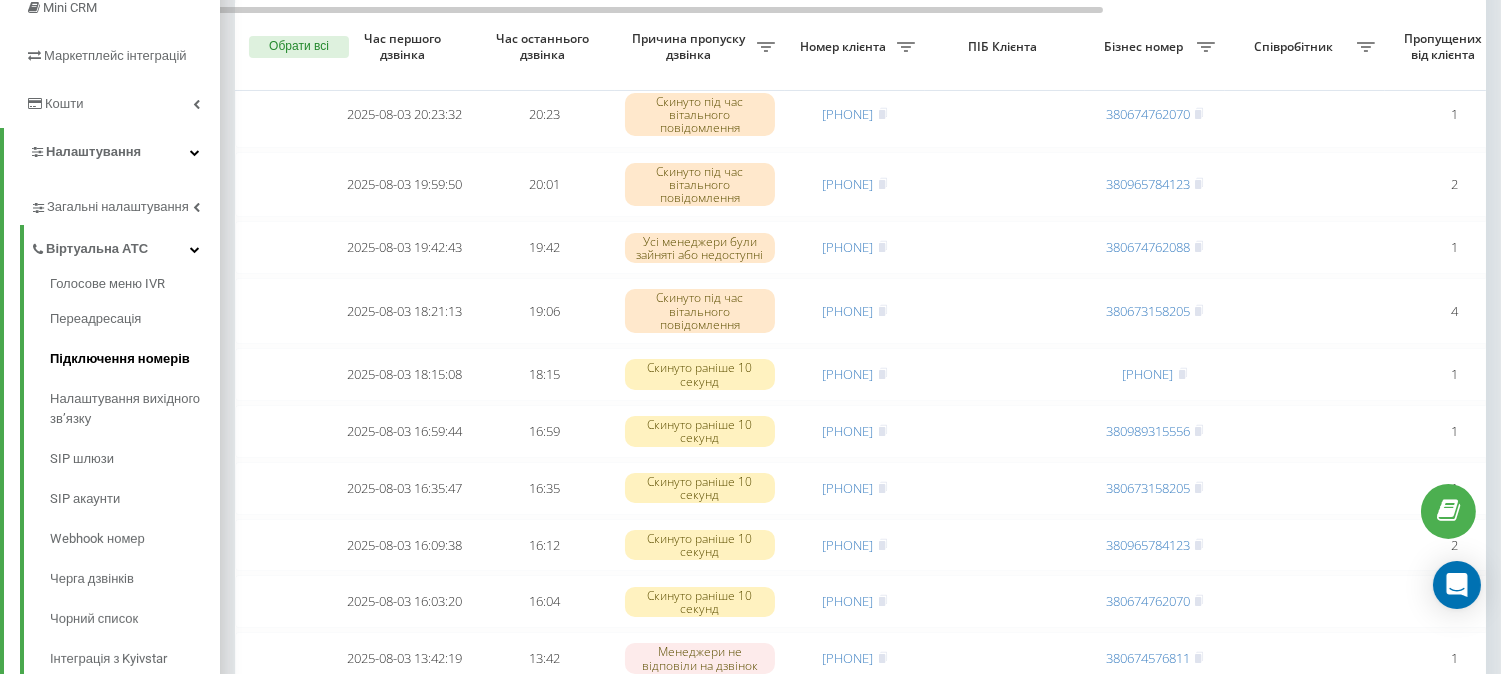 click on "Підключення номерів" at bounding box center [135, 359] 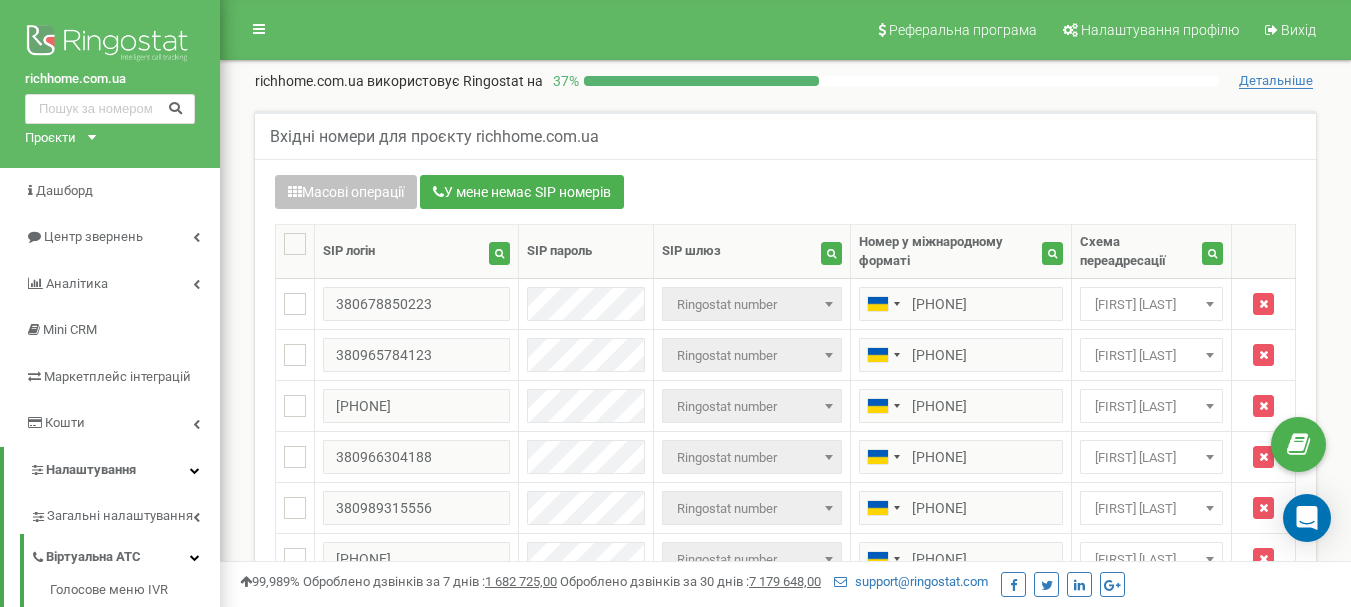scroll, scrollTop: 500, scrollLeft: 0, axis: vertical 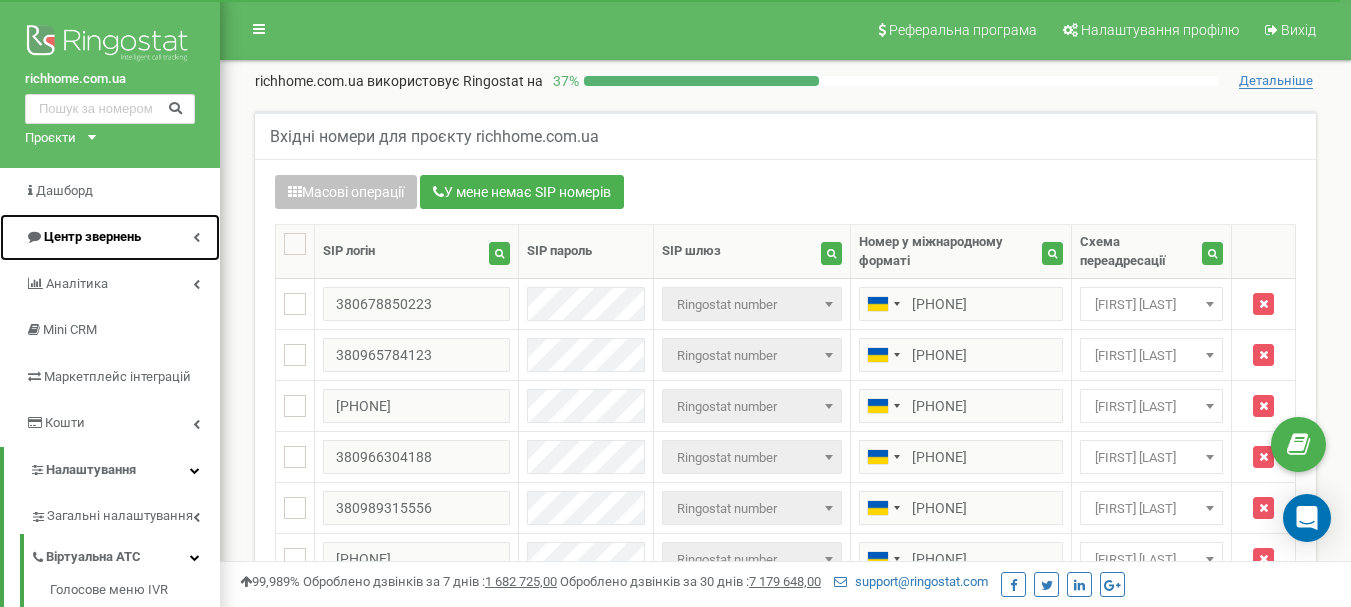 click on "Центр звернень" at bounding box center [92, 236] 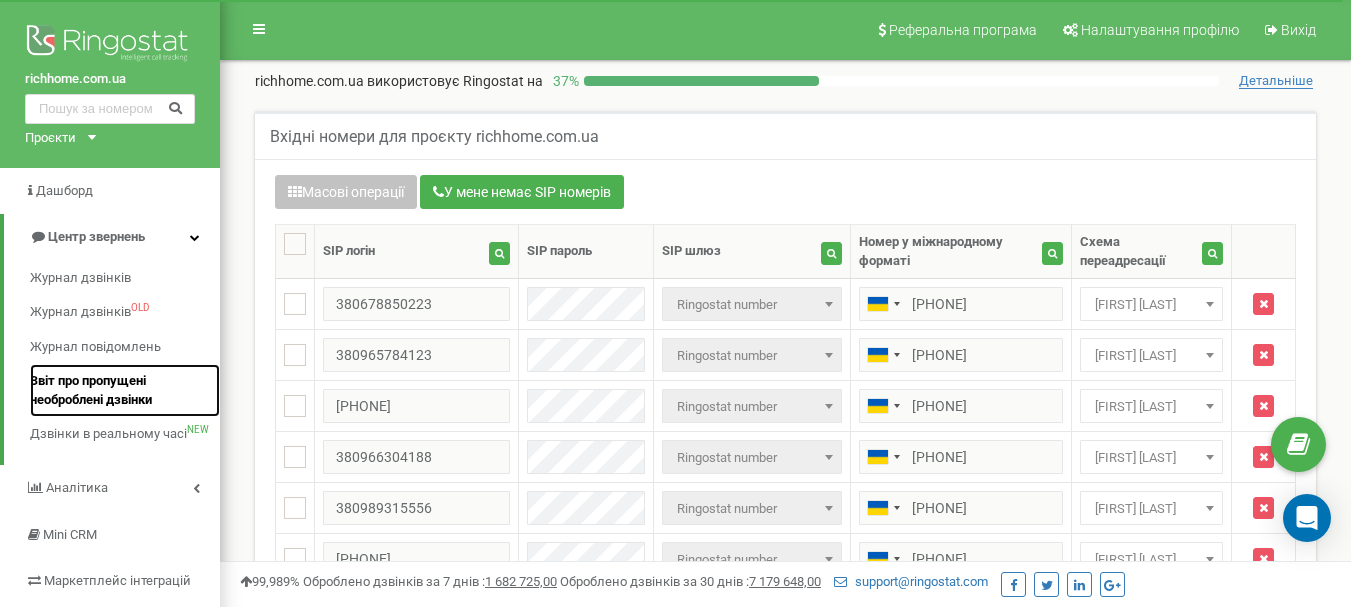 click on "Звіт про пропущені необроблені дзвінки" at bounding box center (120, 390) 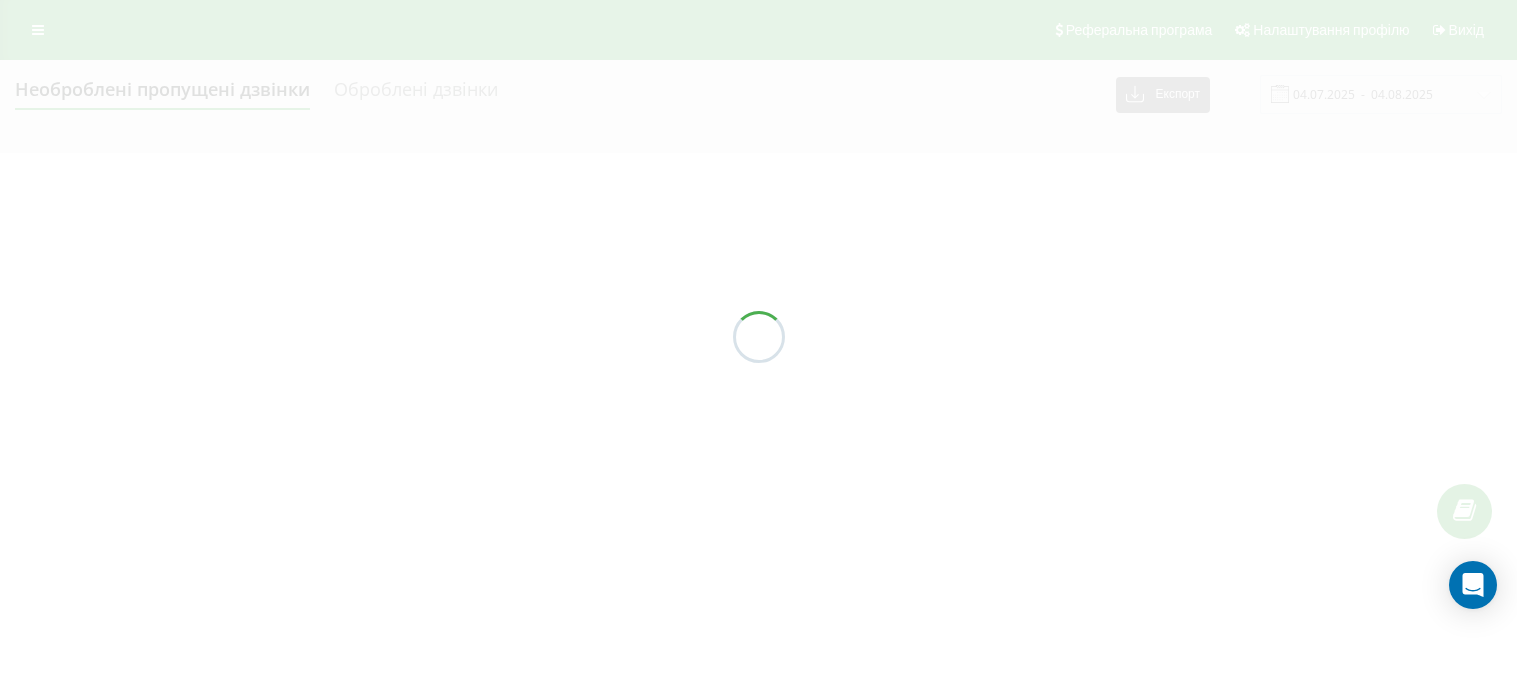 scroll, scrollTop: 0, scrollLeft: 0, axis: both 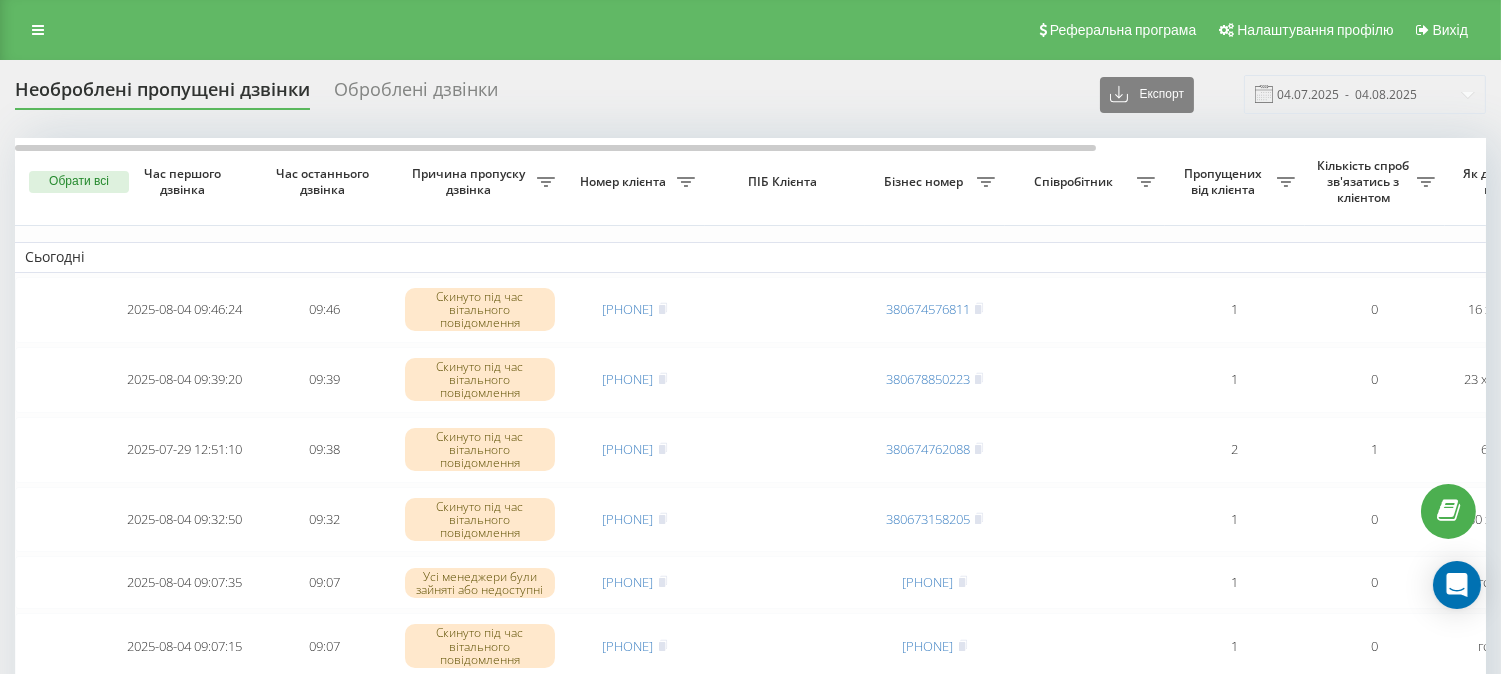 drag, startPoint x: 1334, startPoint y: 70, endPoint x: 1310, endPoint y: 93, distance: 33.24154 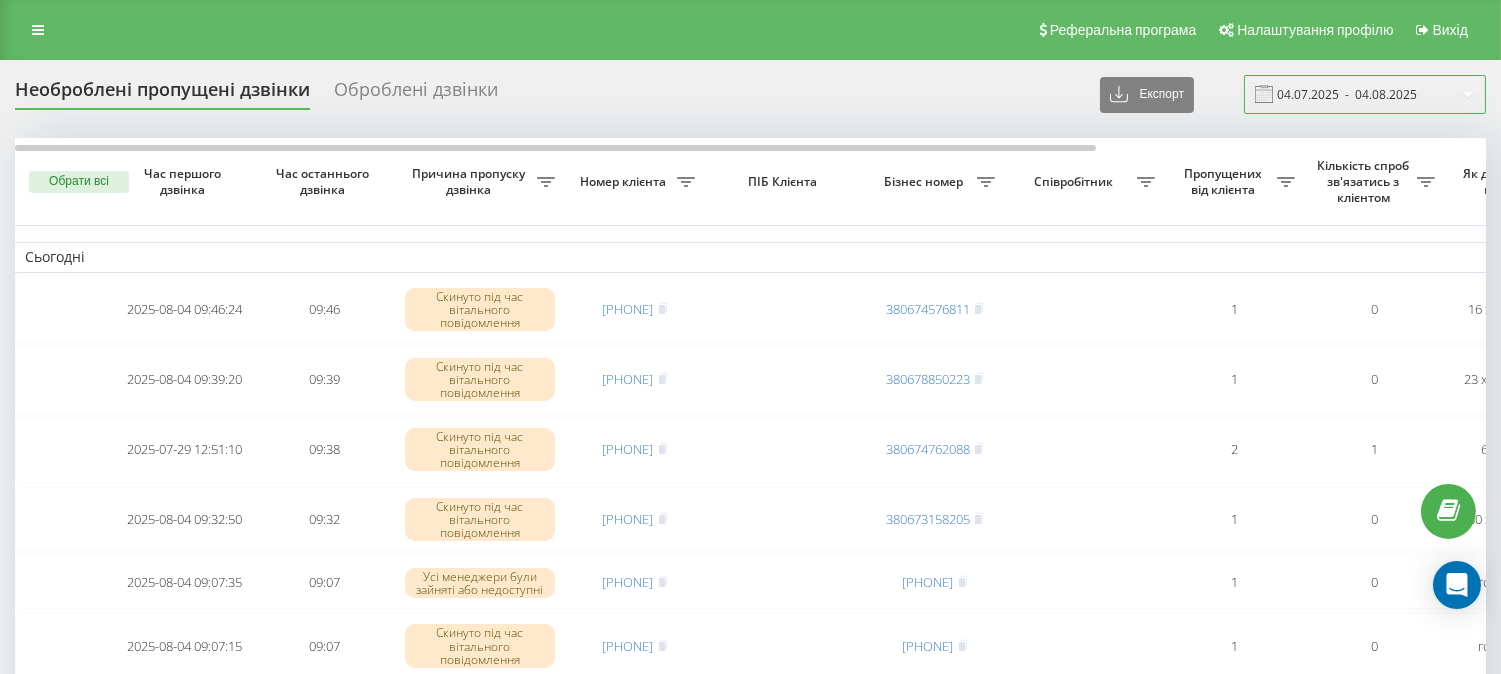 click on "04.07.2025  -  04.08.2025" at bounding box center [1365, 94] 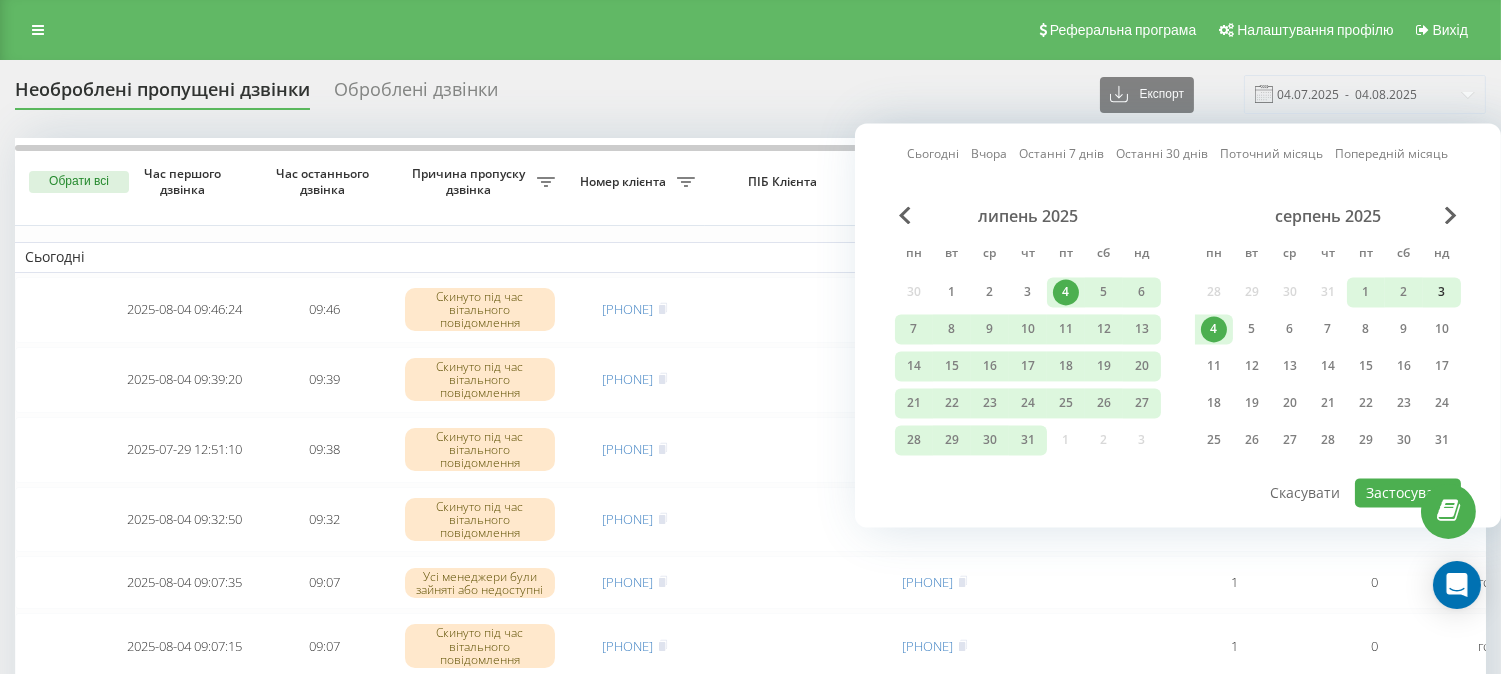 click on "3" at bounding box center (1442, 292) 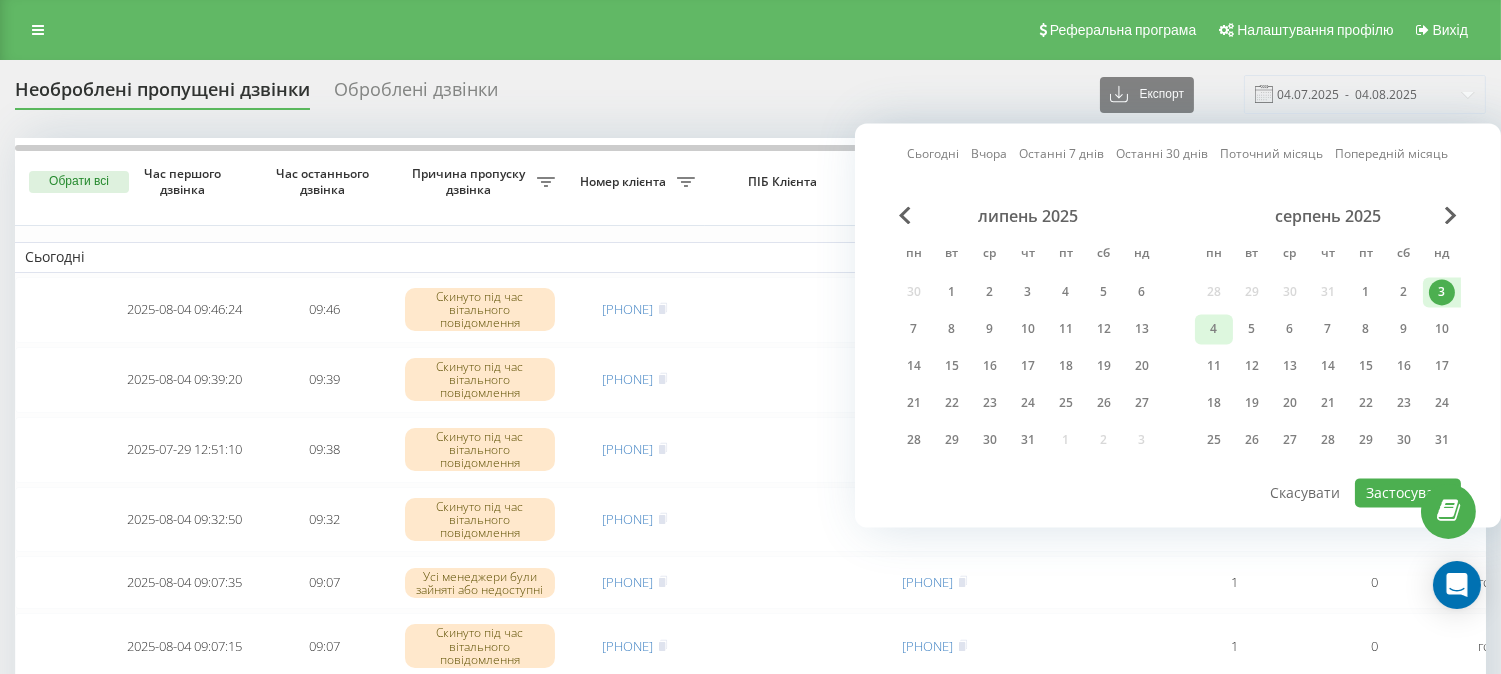 click on "4" at bounding box center (1214, 329) 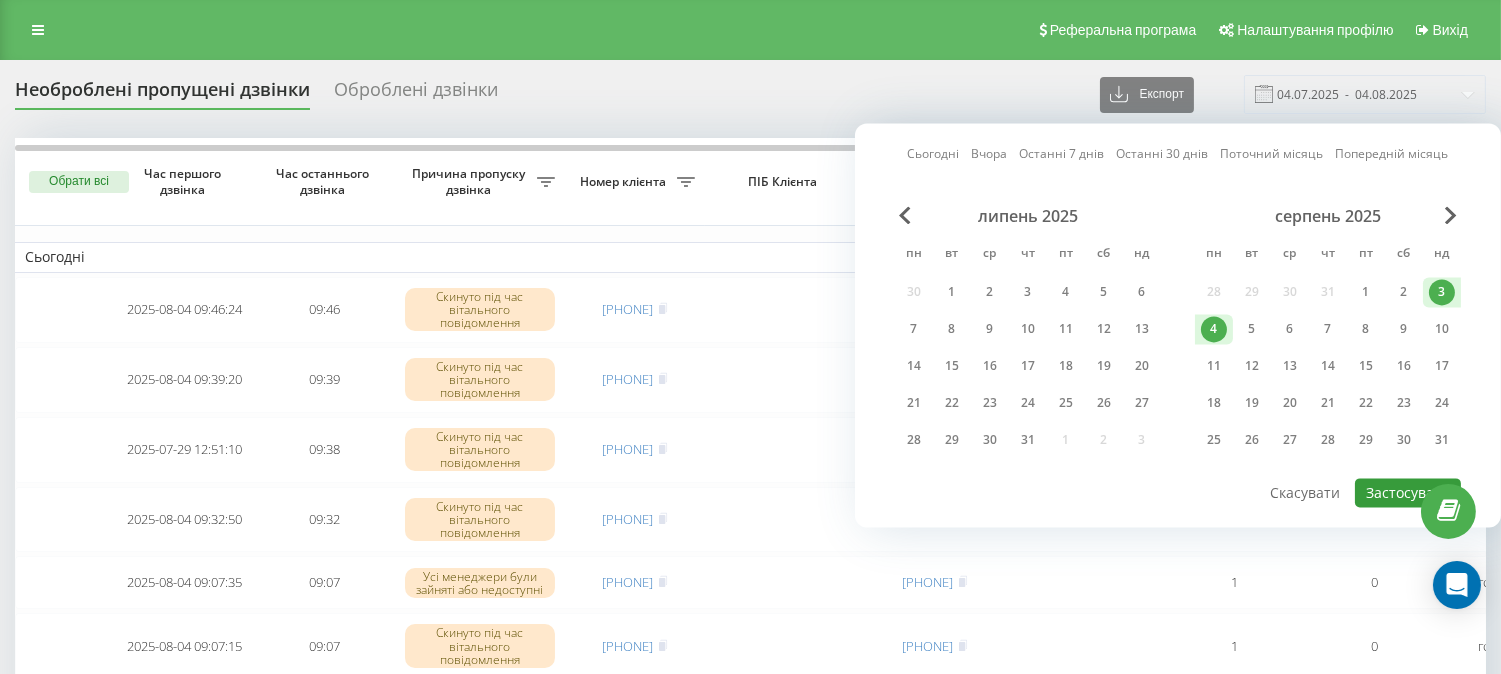 click on "Застосувати" at bounding box center (1408, 492) 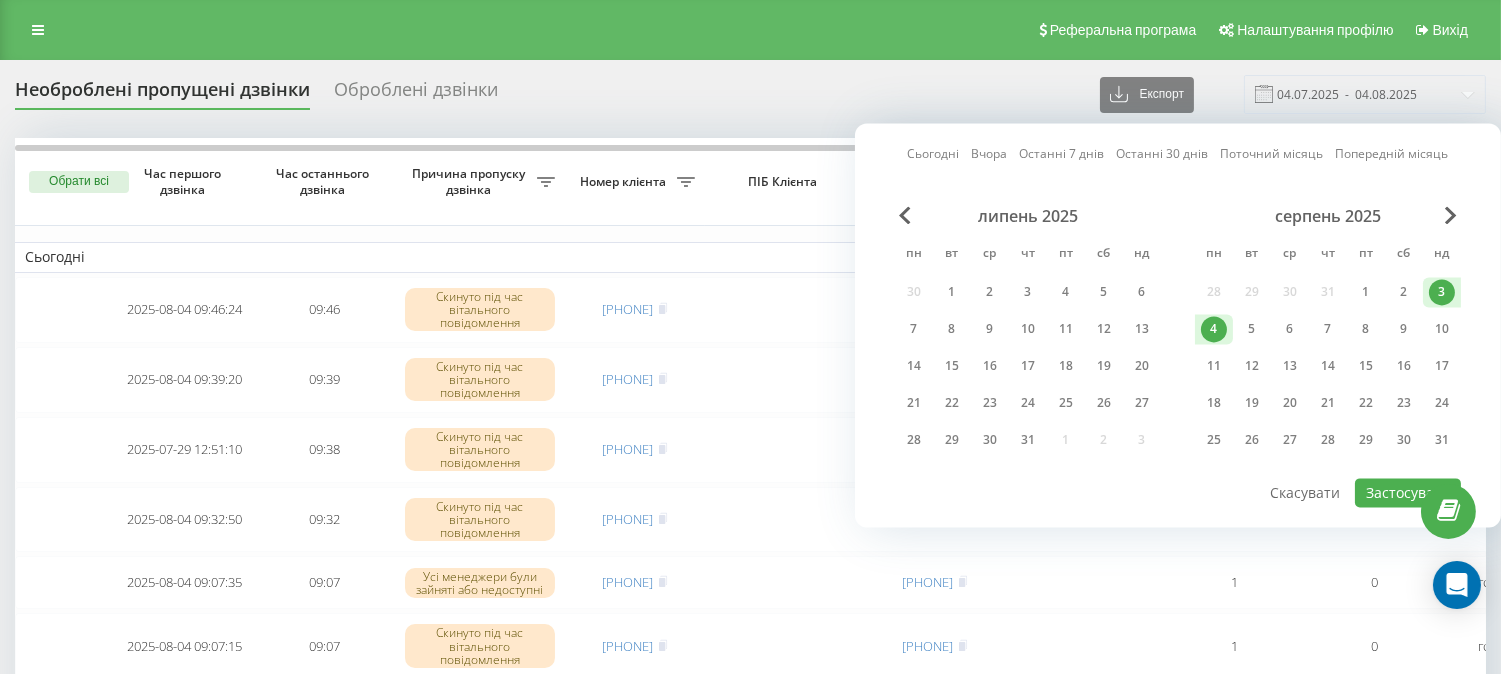 type on "03.08.2025  -  04.08.2025" 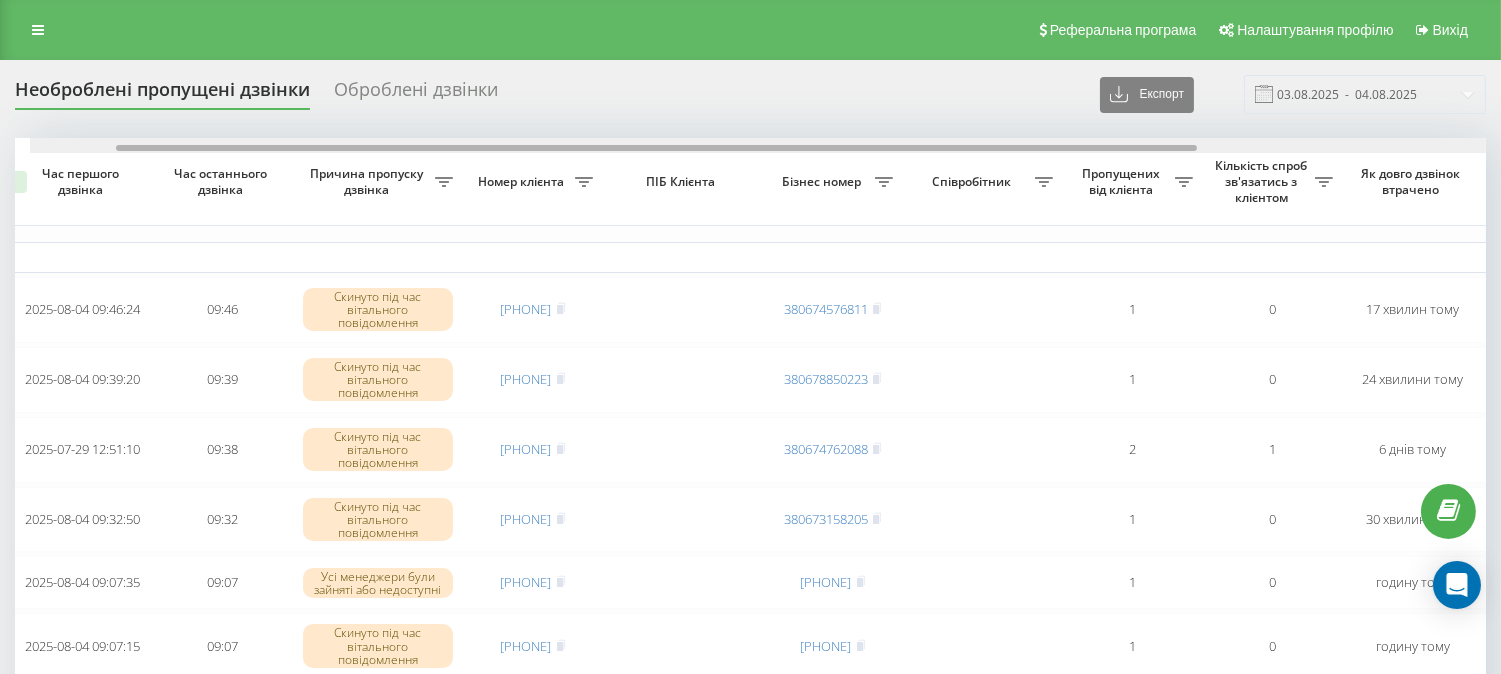 scroll, scrollTop: 0, scrollLeft: 116, axis: horizontal 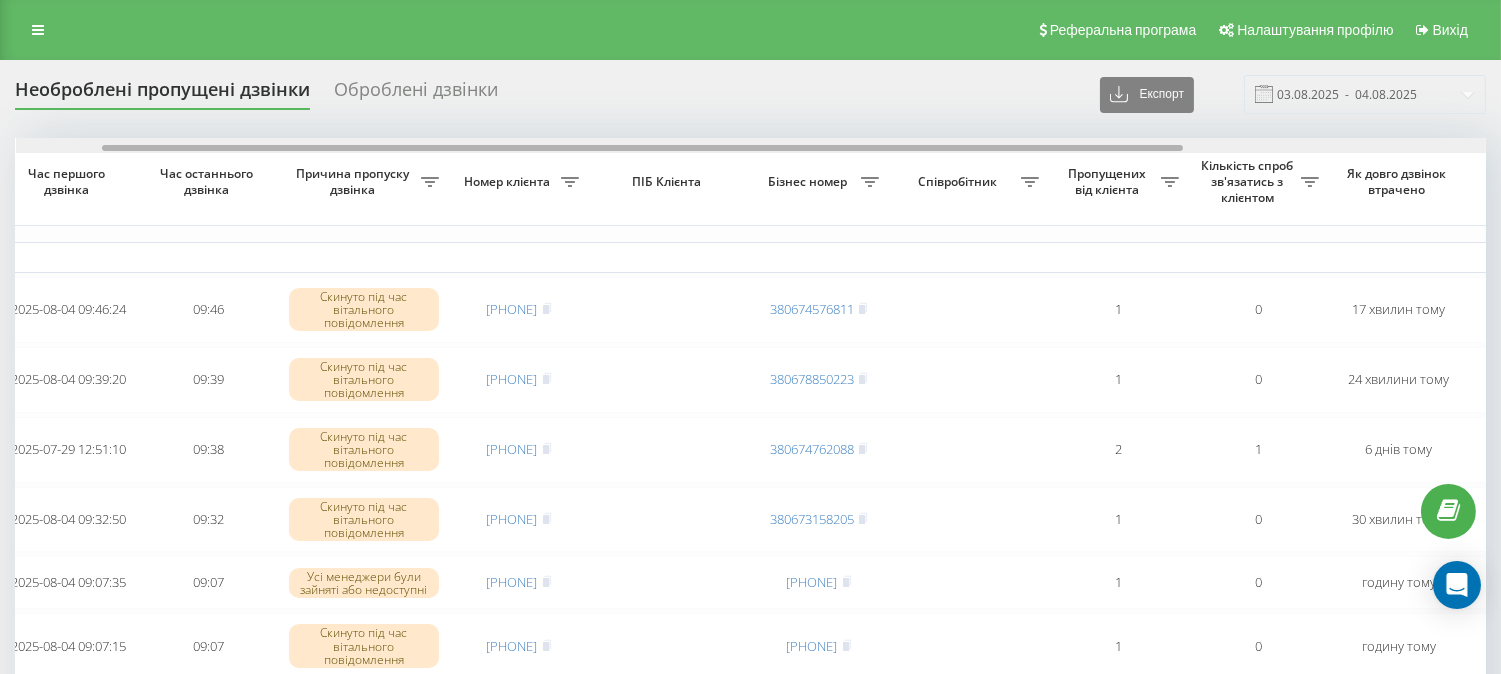 drag, startPoint x: 802, startPoint y: 151, endPoint x: 888, endPoint y: 156, distance: 86.145226 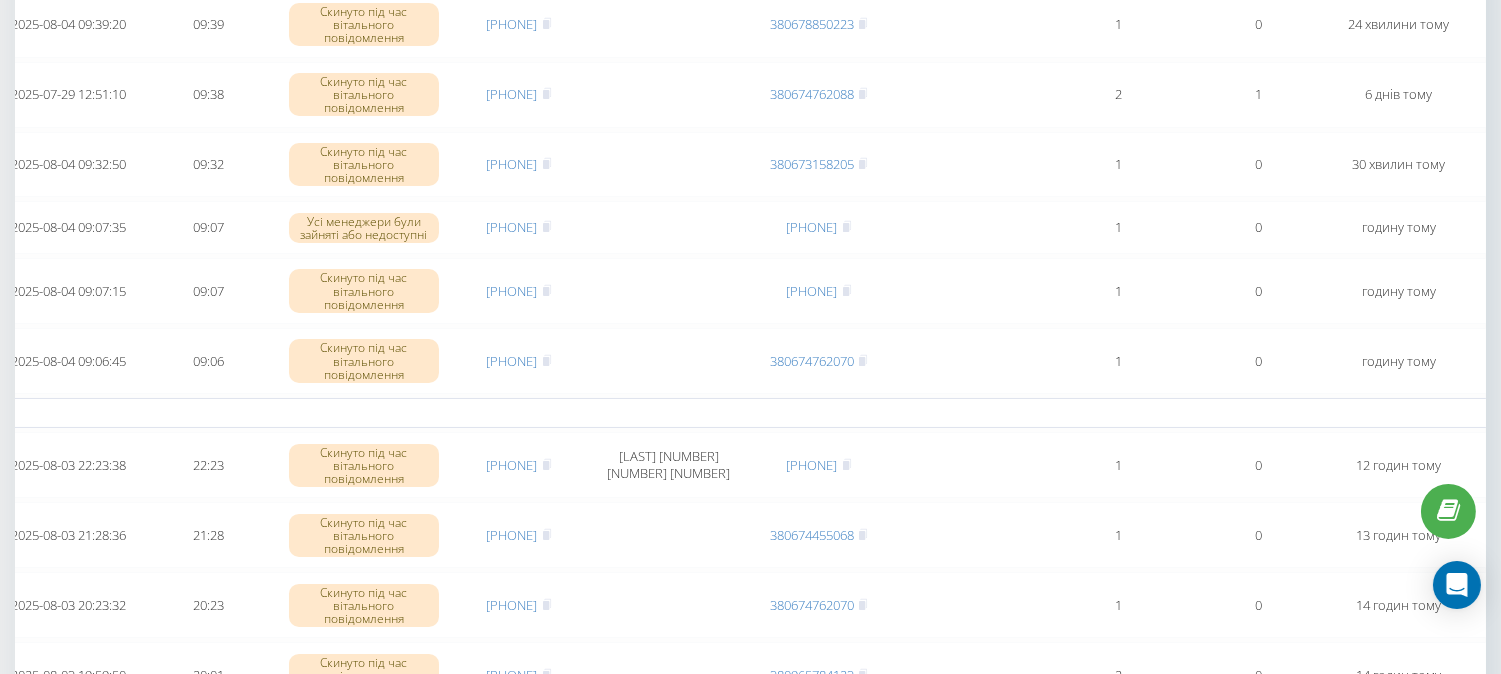 scroll, scrollTop: 0, scrollLeft: 0, axis: both 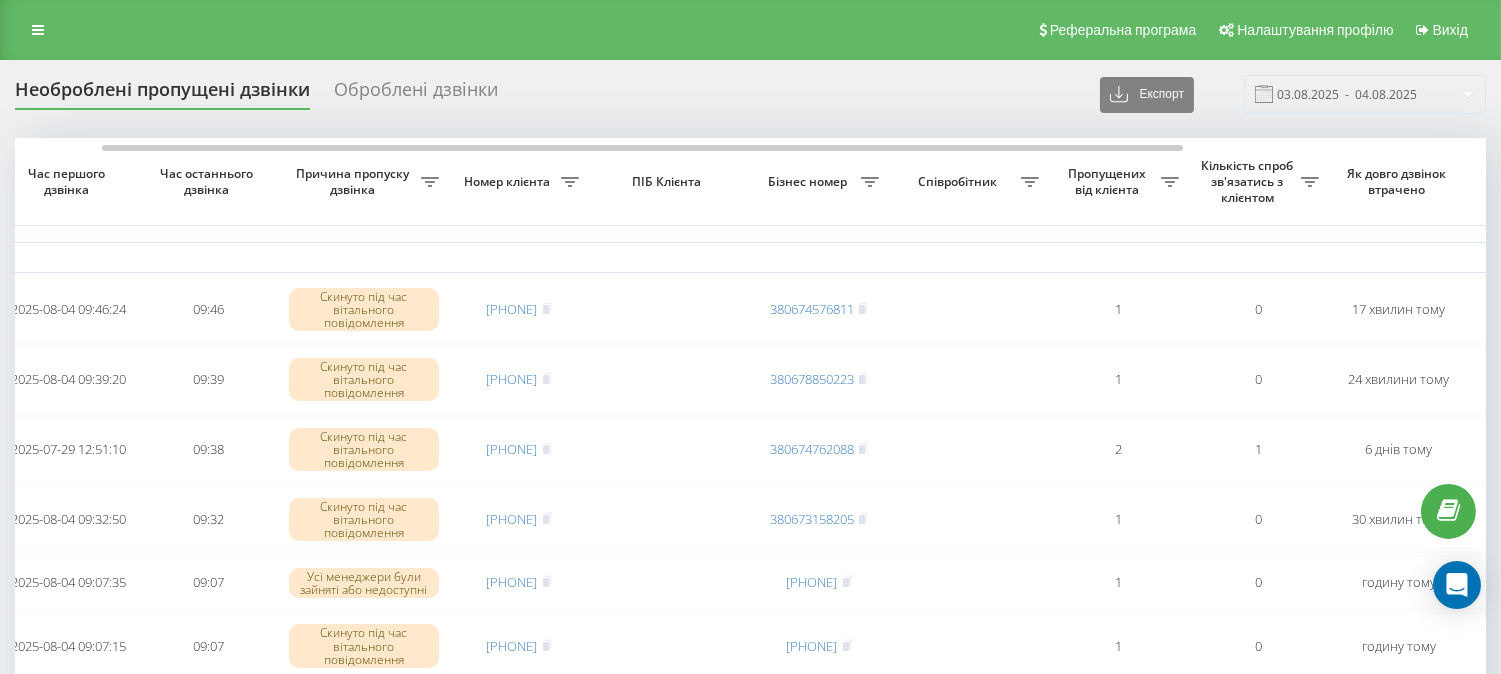 click on "Необроблені пропущені дзвінки Оброблені дзвінки Експорт .csv .xlsx 03.08.2025  -  04.08.2025" at bounding box center (750, 94) 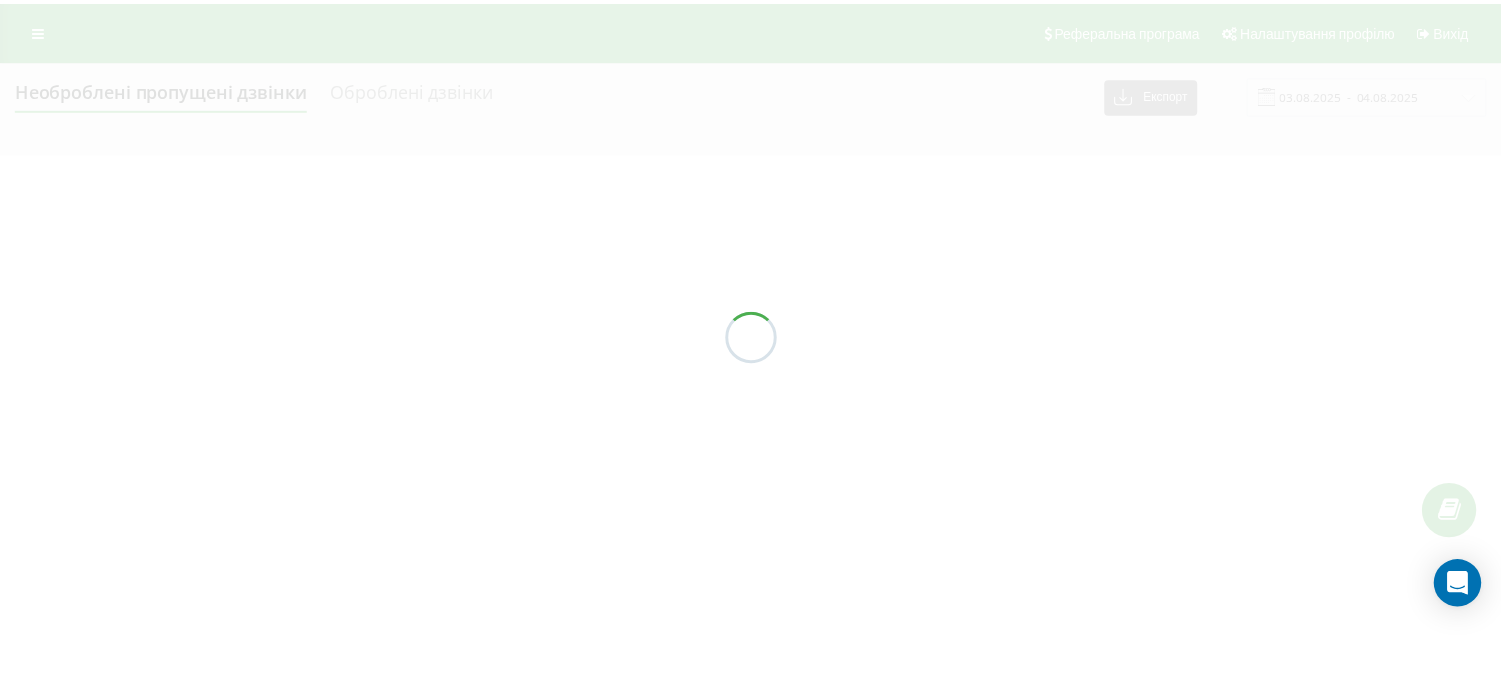 scroll, scrollTop: 0, scrollLeft: 0, axis: both 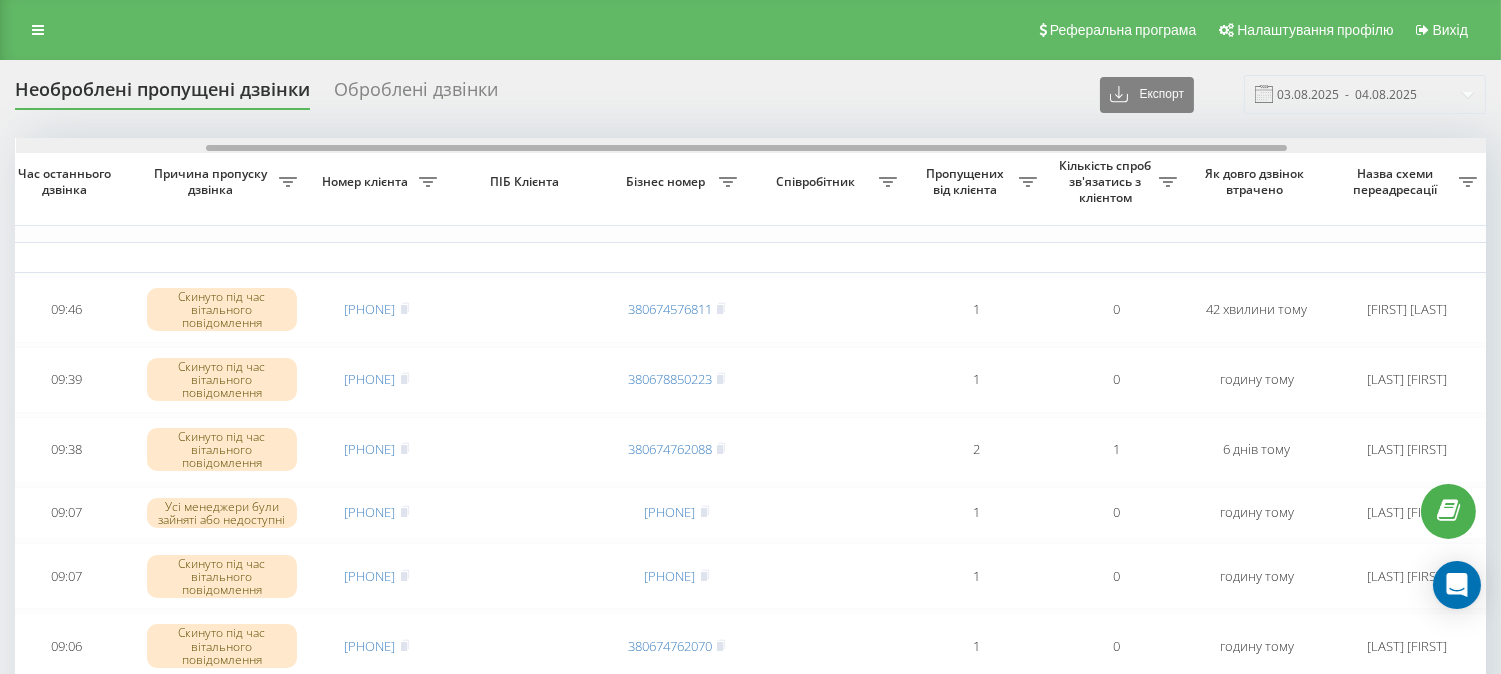 drag, startPoint x: 655, startPoint y: 147, endPoint x: 846, endPoint y: 150, distance: 191.02356 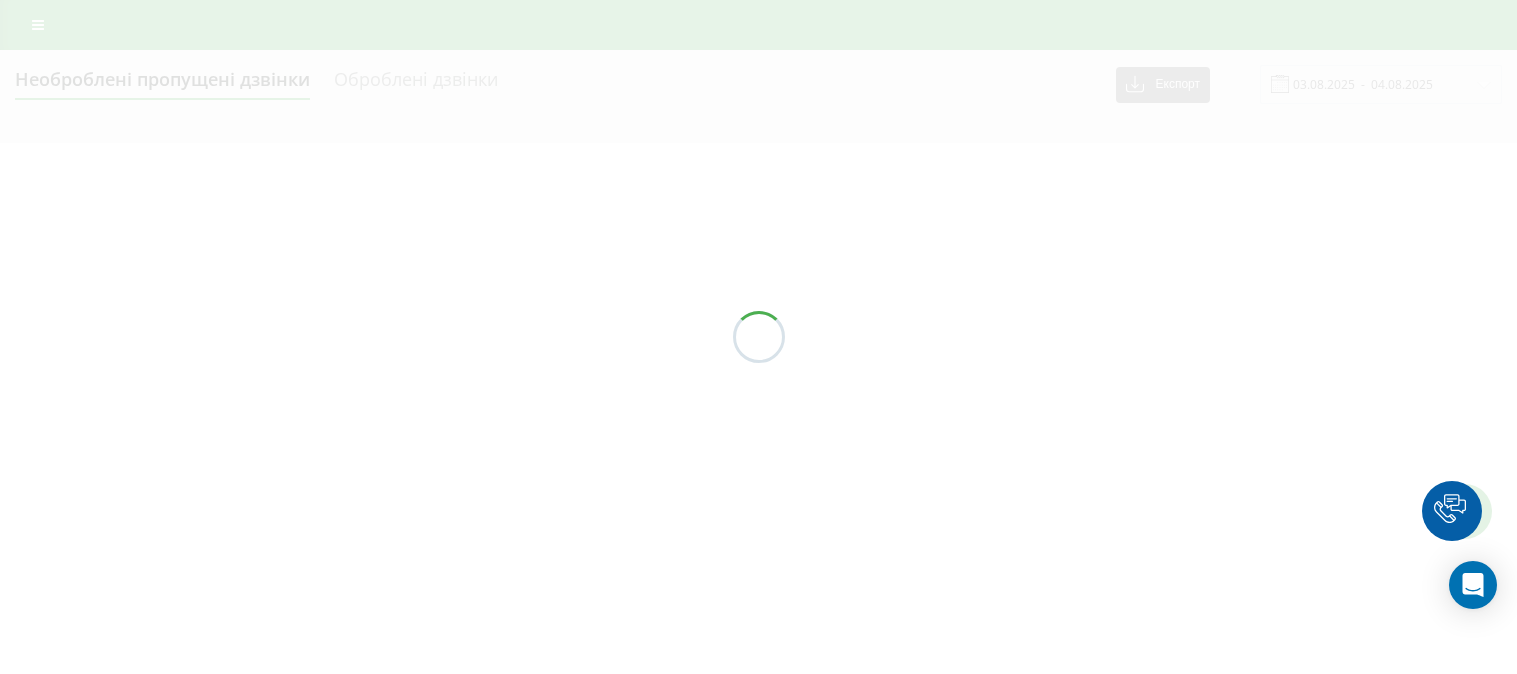 scroll, scrollTop: 0, scrollLeft: 0, axis: both 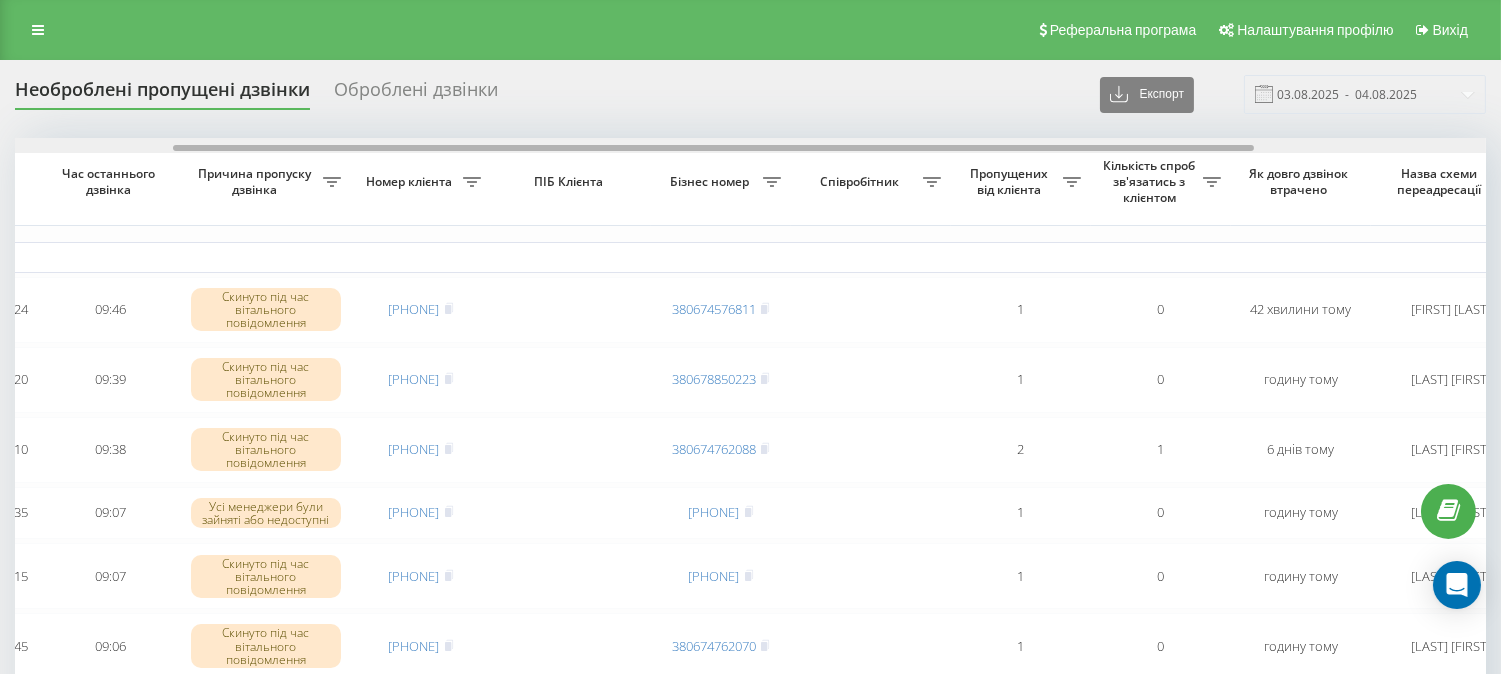 drag, startPoint x: 190, startPoint y: 151, endPoint x: 348, endPoint y: 177, distance: 160.12495 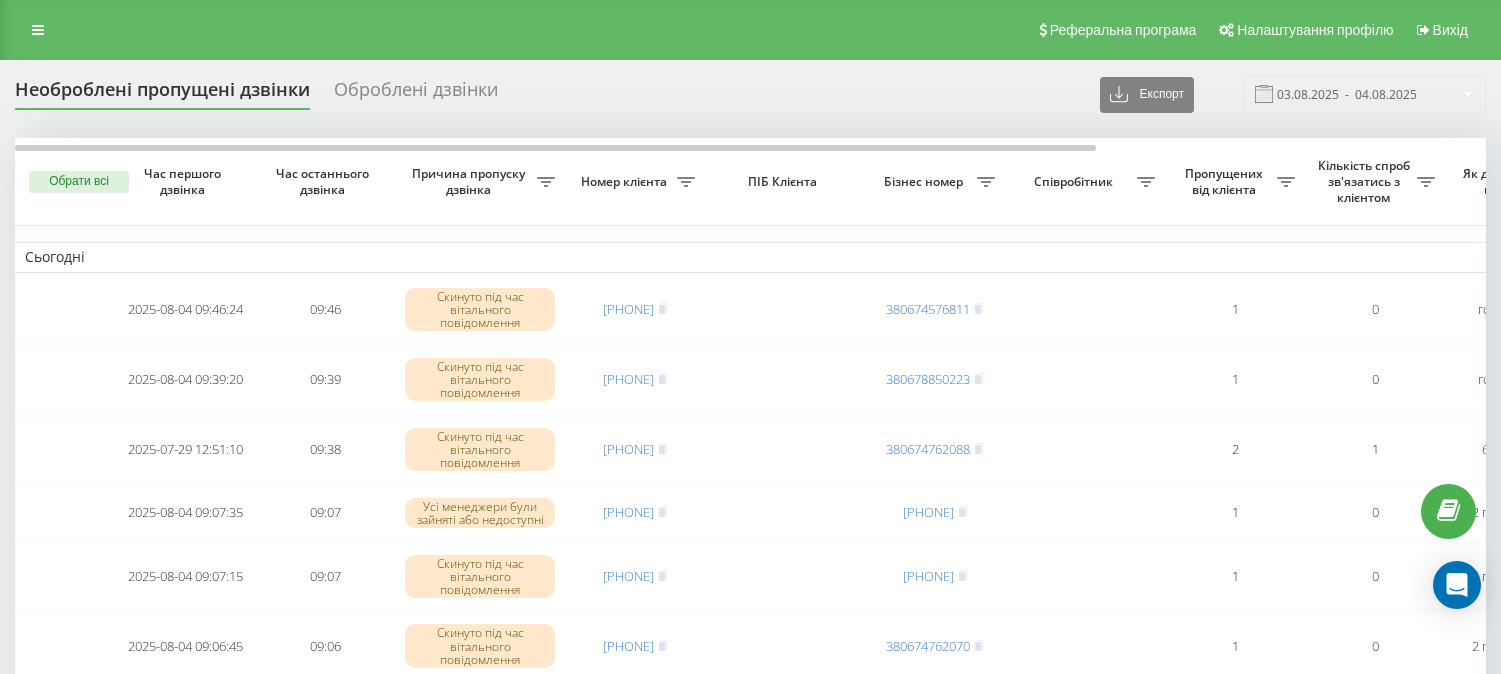 scroll, scrollTop: 0, scrollLeft: 0, axis: both 